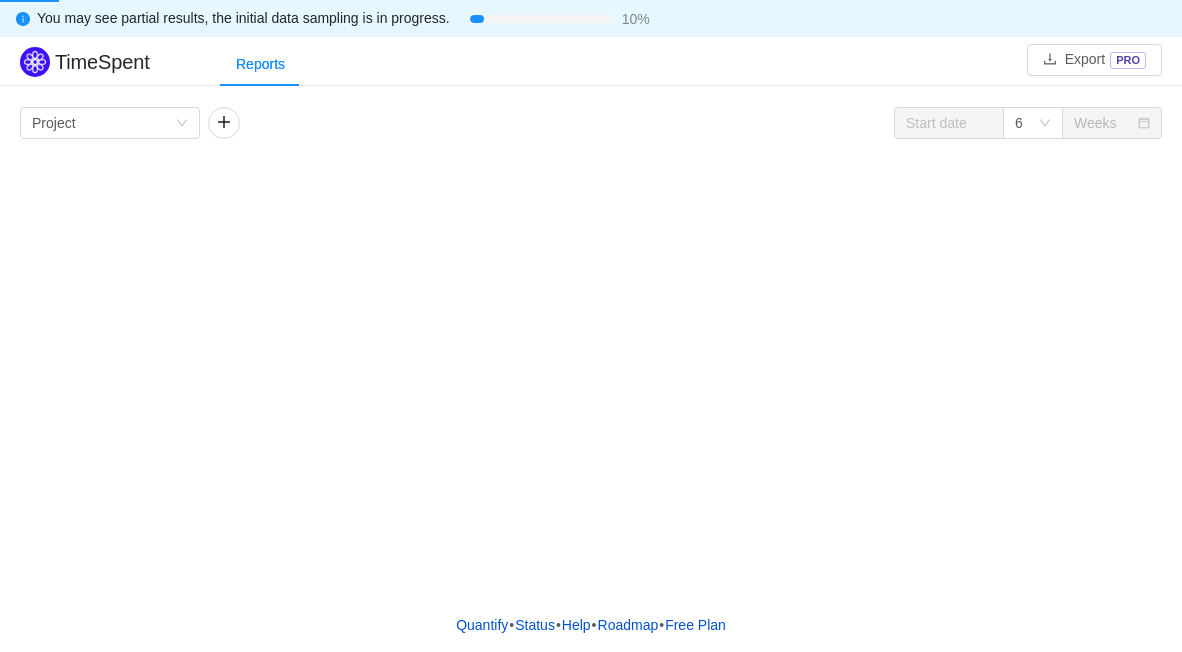 scroll, scrollTop: 0, scrollLeft: 0, axis: both 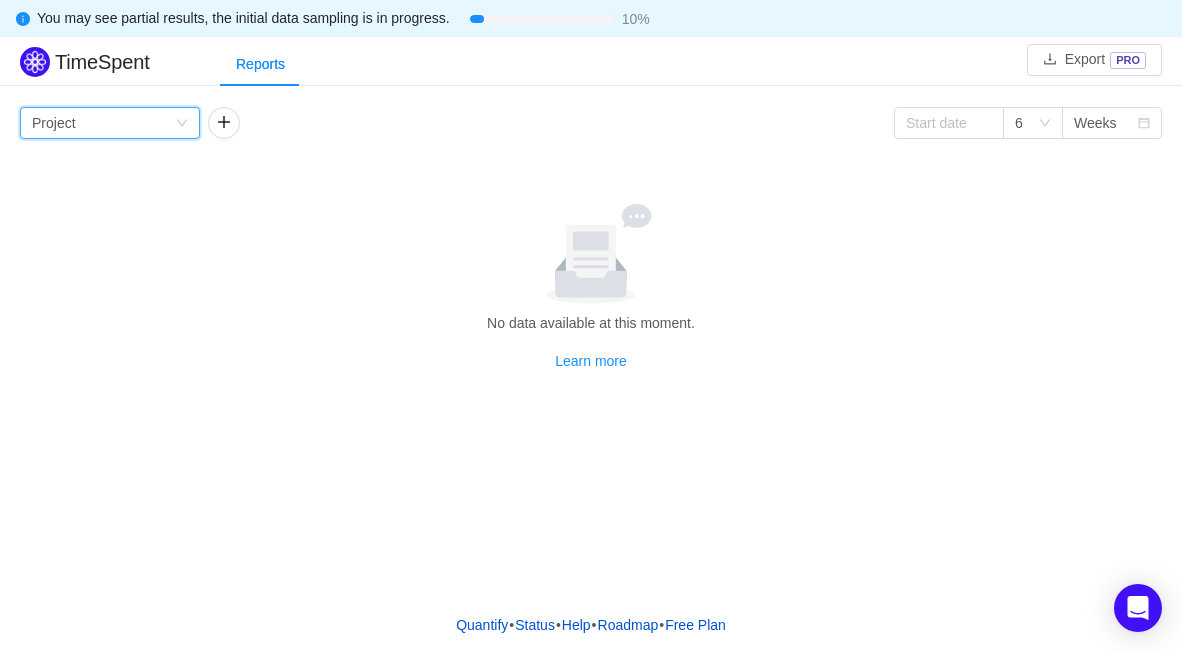 click on "Group by  Project" at bounding box center [110, 123] 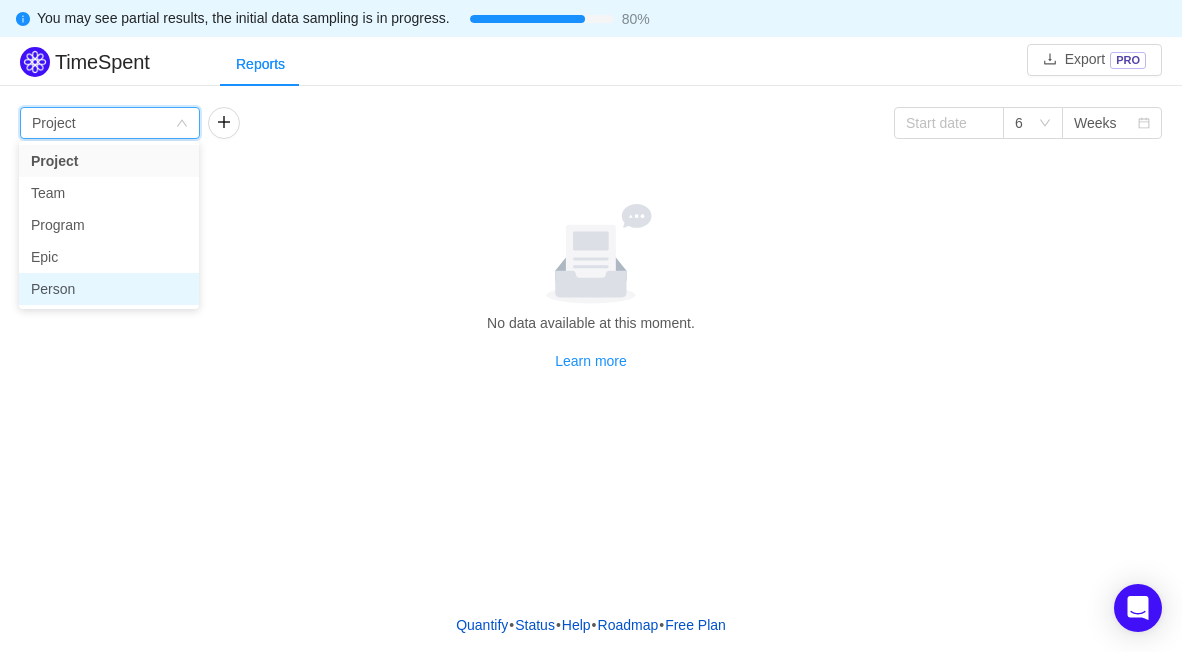 click on "Person" at bounding box center (109, 289) 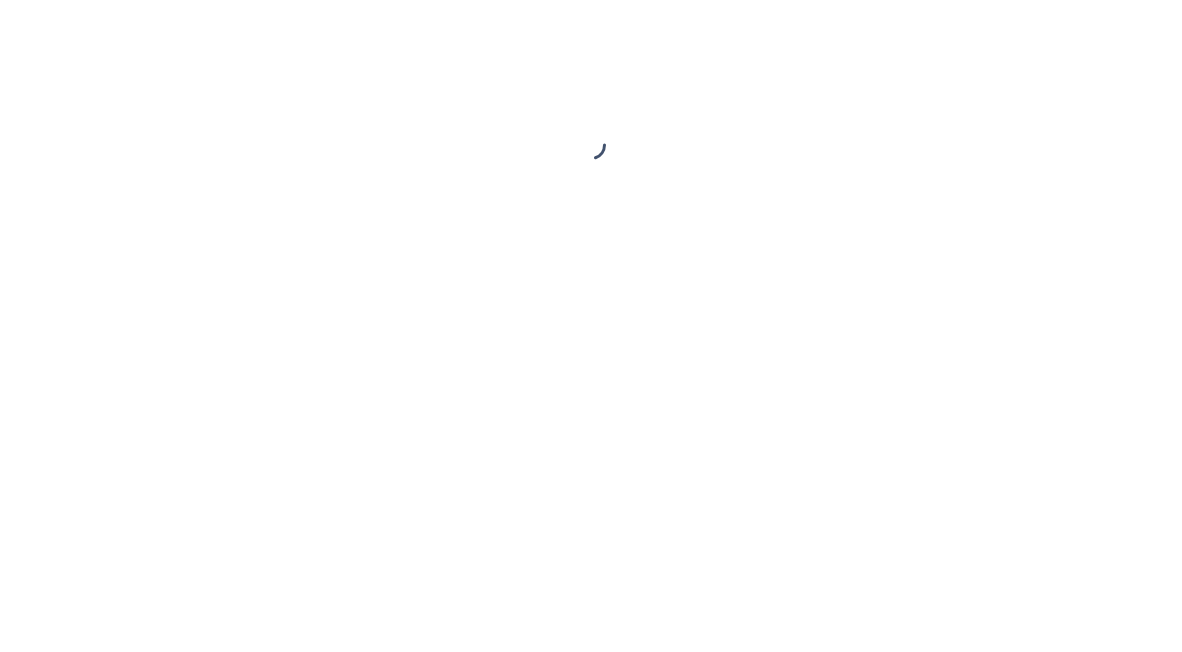 scroll, scrollTop: 0, scrollLeft: 0, axis: both 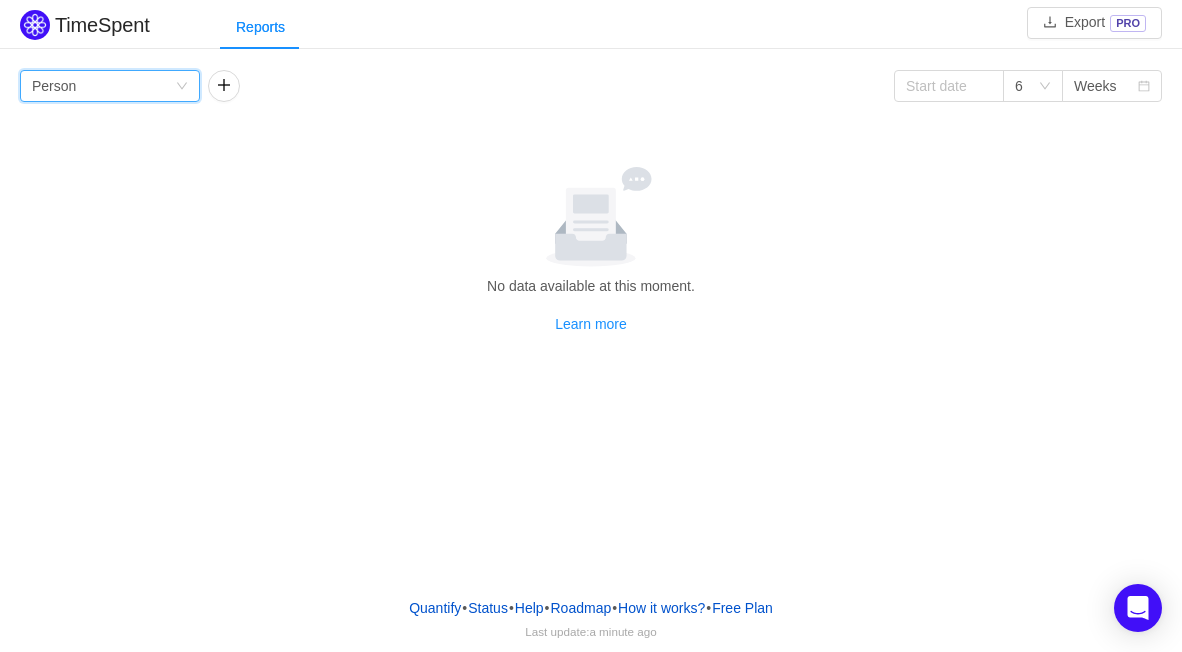 click on "Group by  Person" at bounding box center [103, 86] 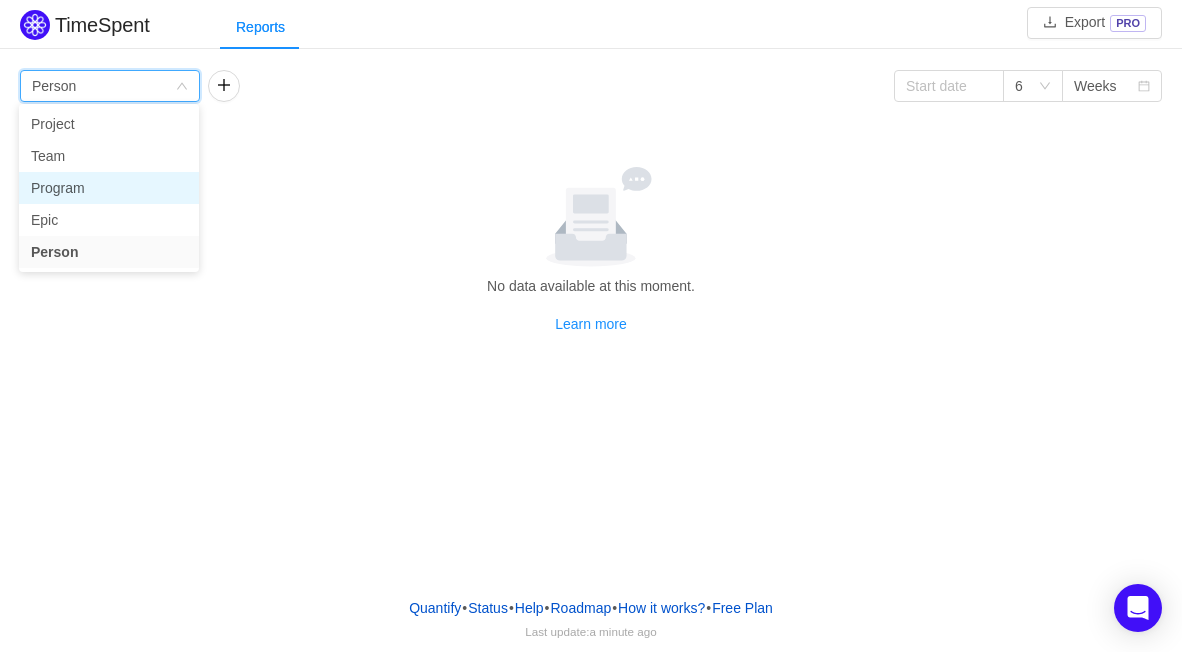 click on "Program" at bounding box center (109, 188) 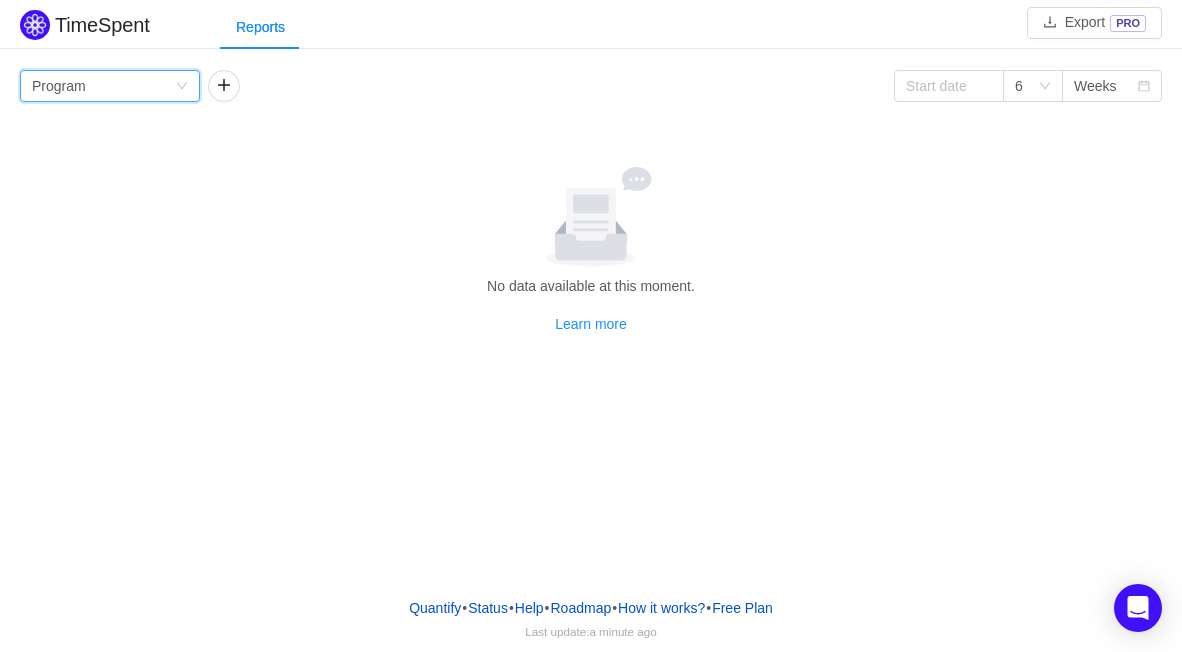 click on "Group by  Program" at bounding box center [103, 86] 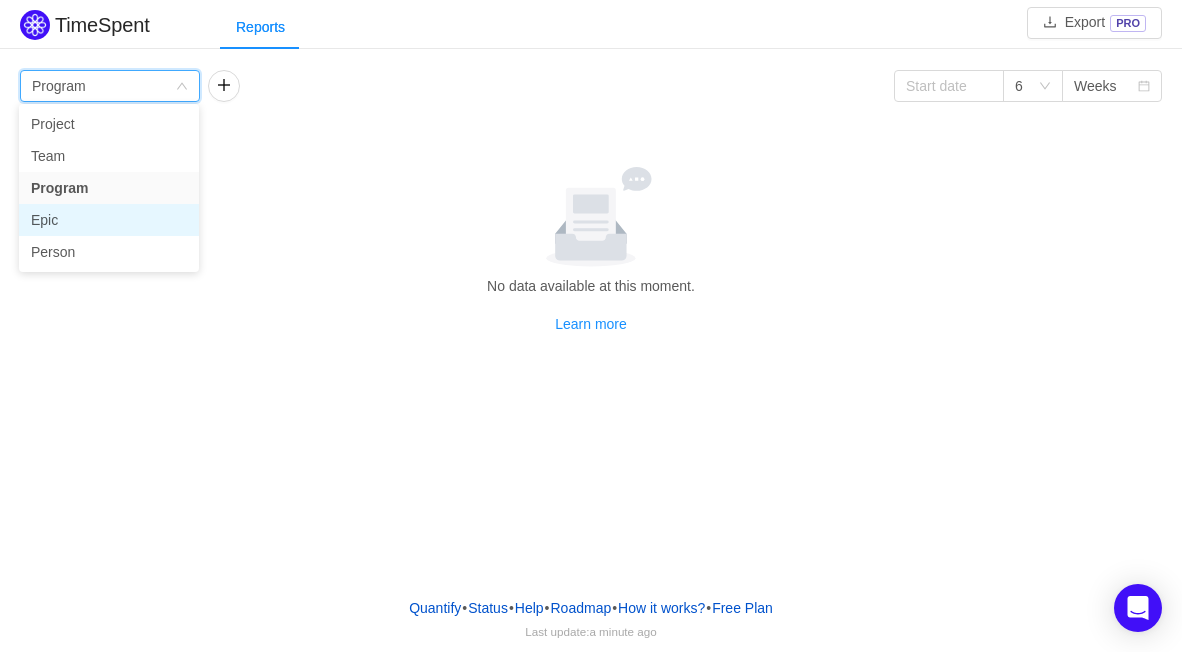 click on "Epic" at bounding box center [109, 220] 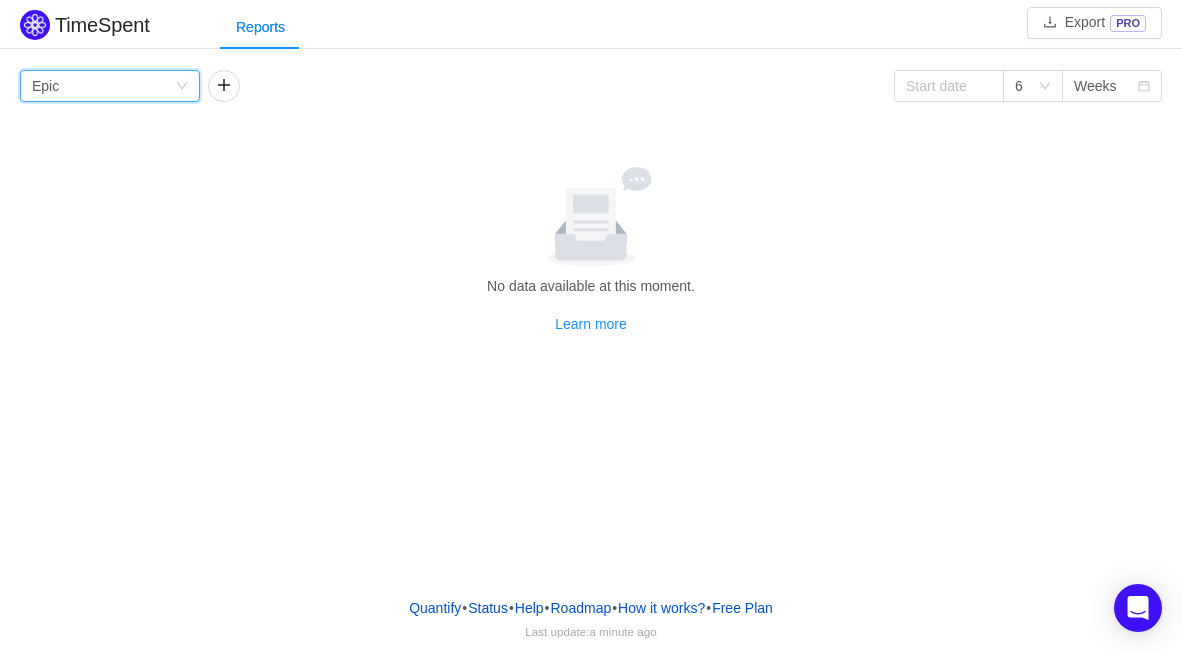 click on "Group by  Epic" at bounding box center [103, 86] 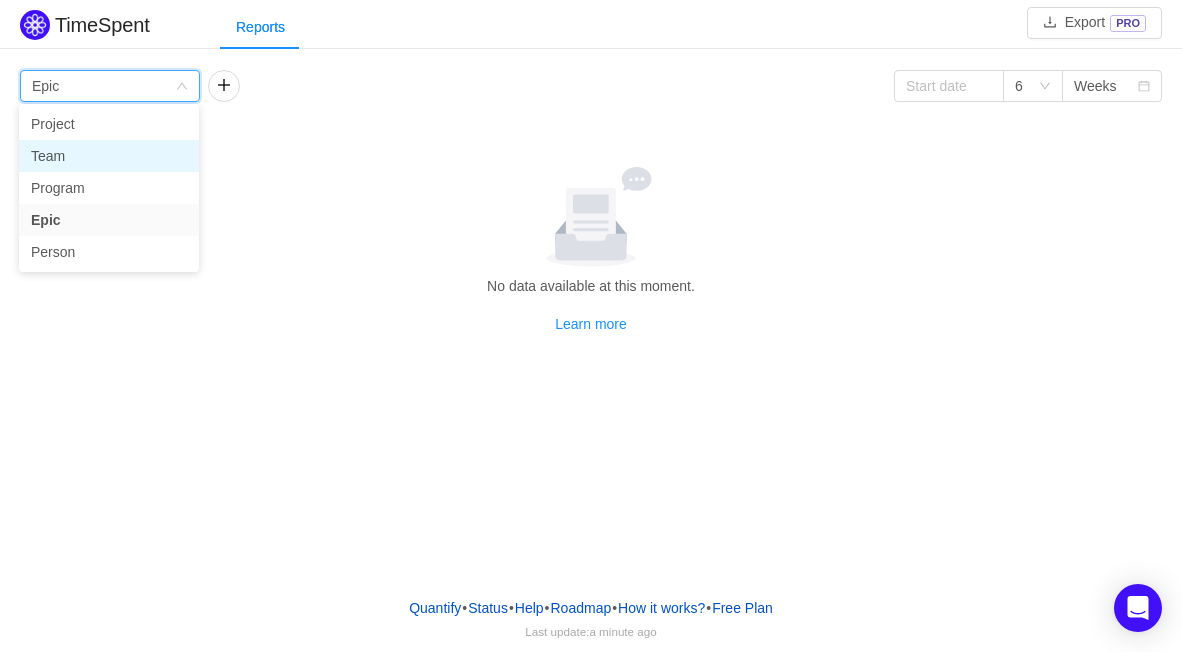 click on "Team" at bounding box center [109, 156] 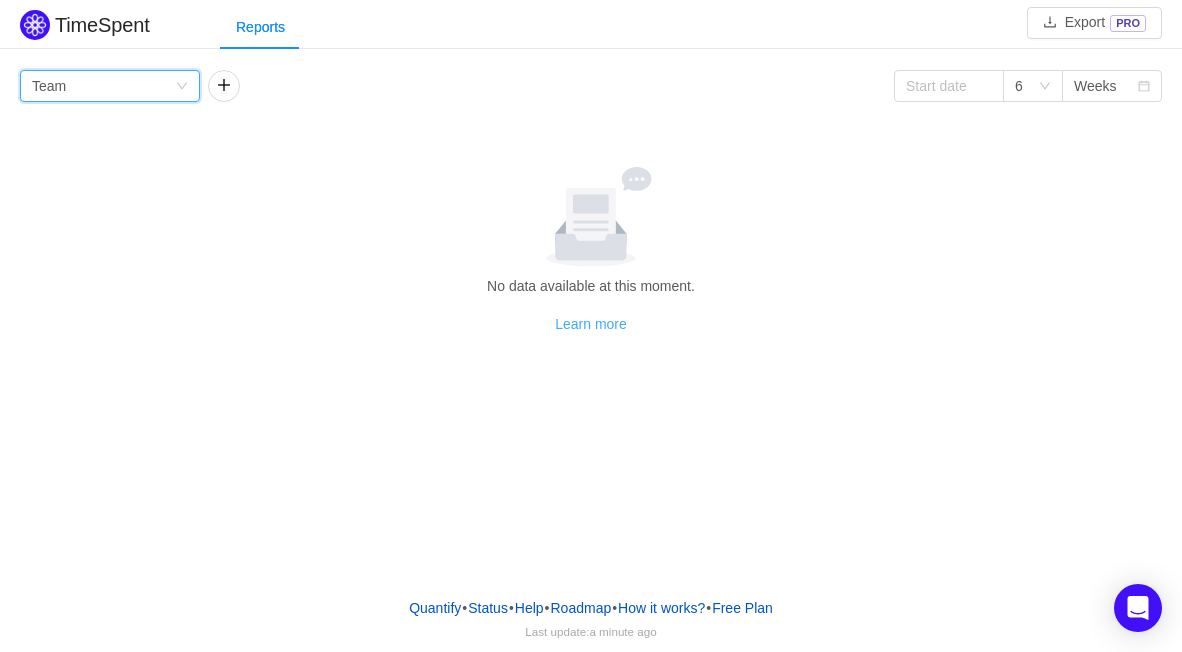 click on "Learn more" at bounding box center (591, 324) 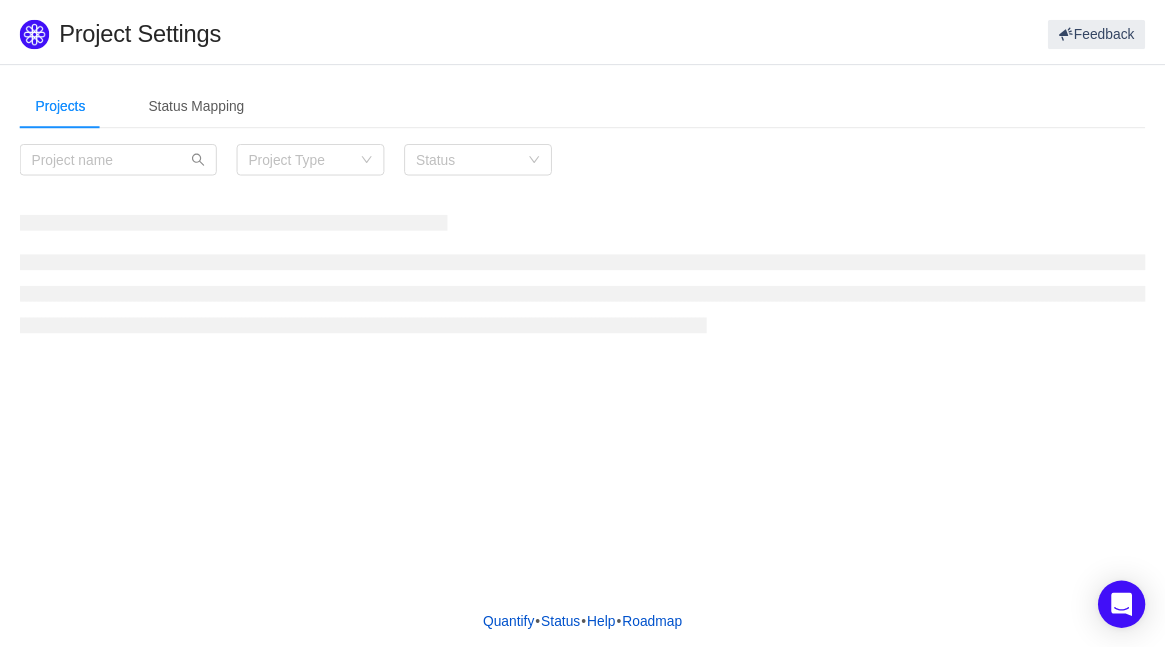 scroll, scrollTop: 0, scrollLeft: 0, axis: both 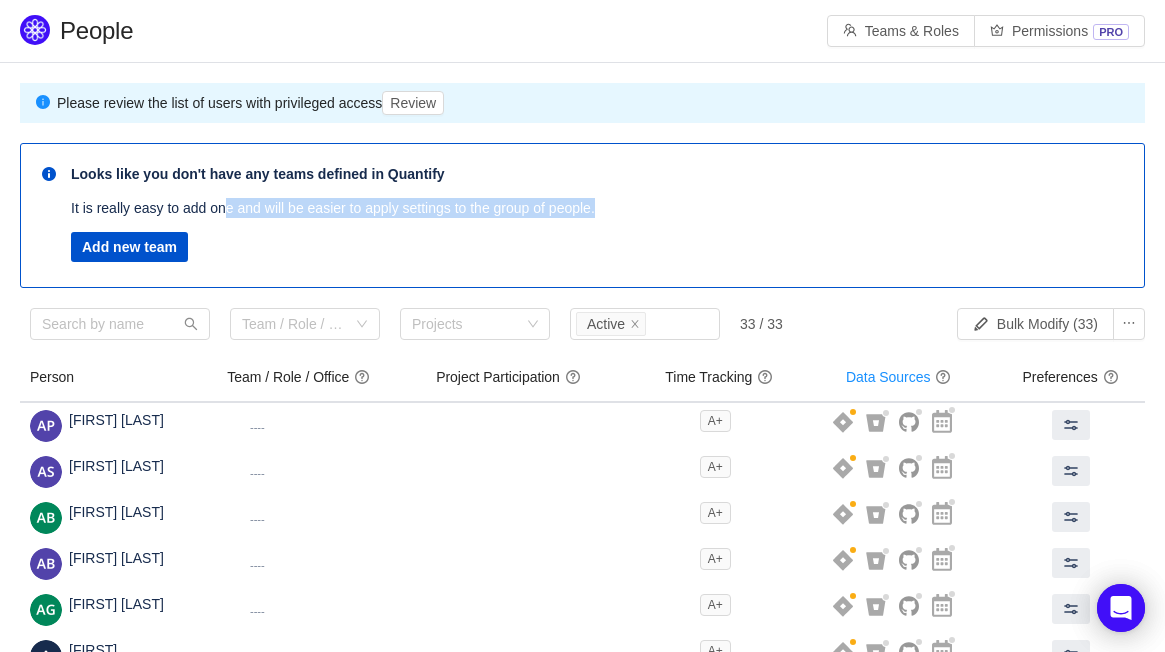 drag, startPoint x: 227, startPoint y: 202, endPoint x: 621, endPoint y: 191, distance: 394.15353 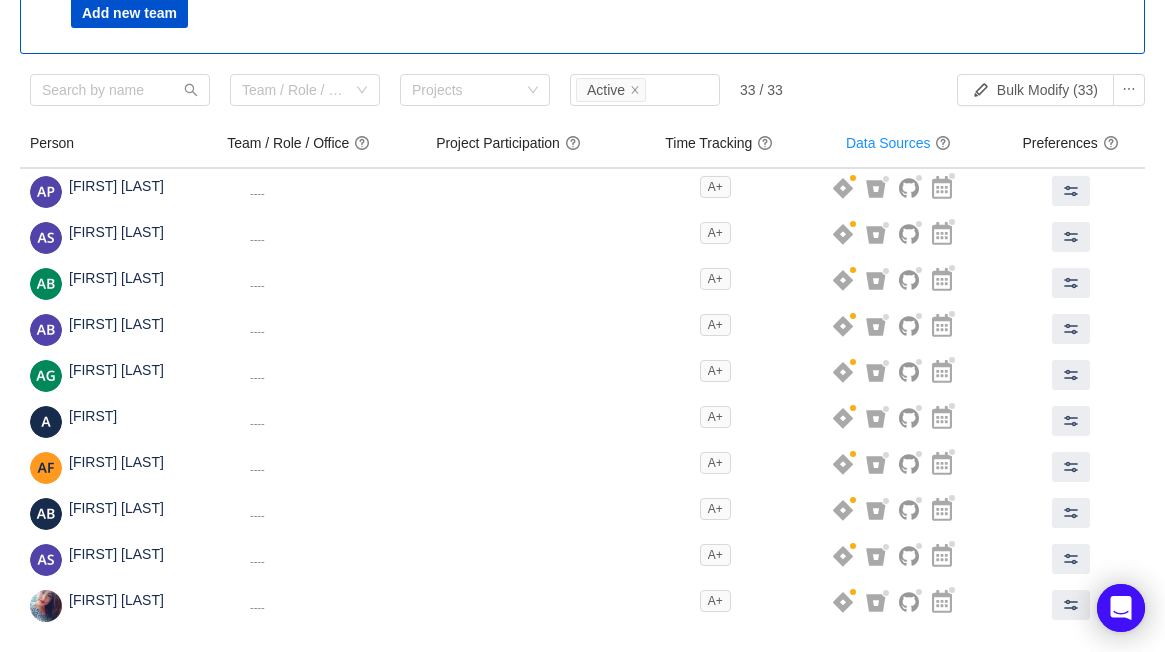 scroll, scrollTop: 289, scrollLeft: 0, axis: vertical 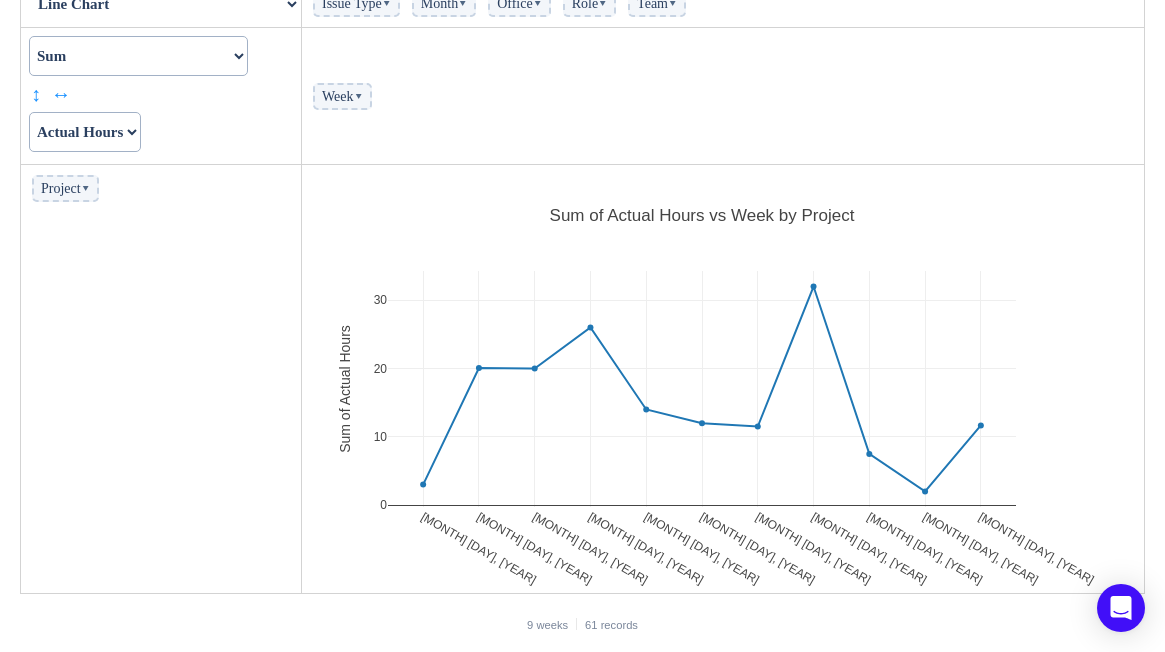 click on "Project   ▾" at bounding box center (65, 188) 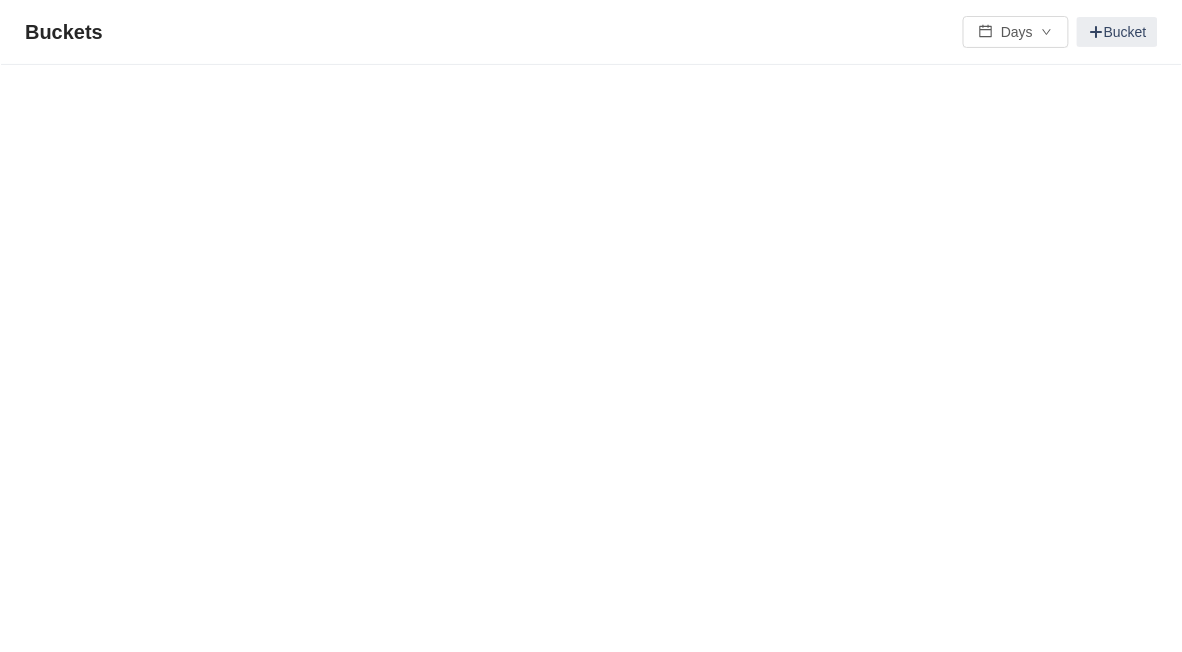 scroll, scrollTop: 0, scrollLeft: 0, axis: both 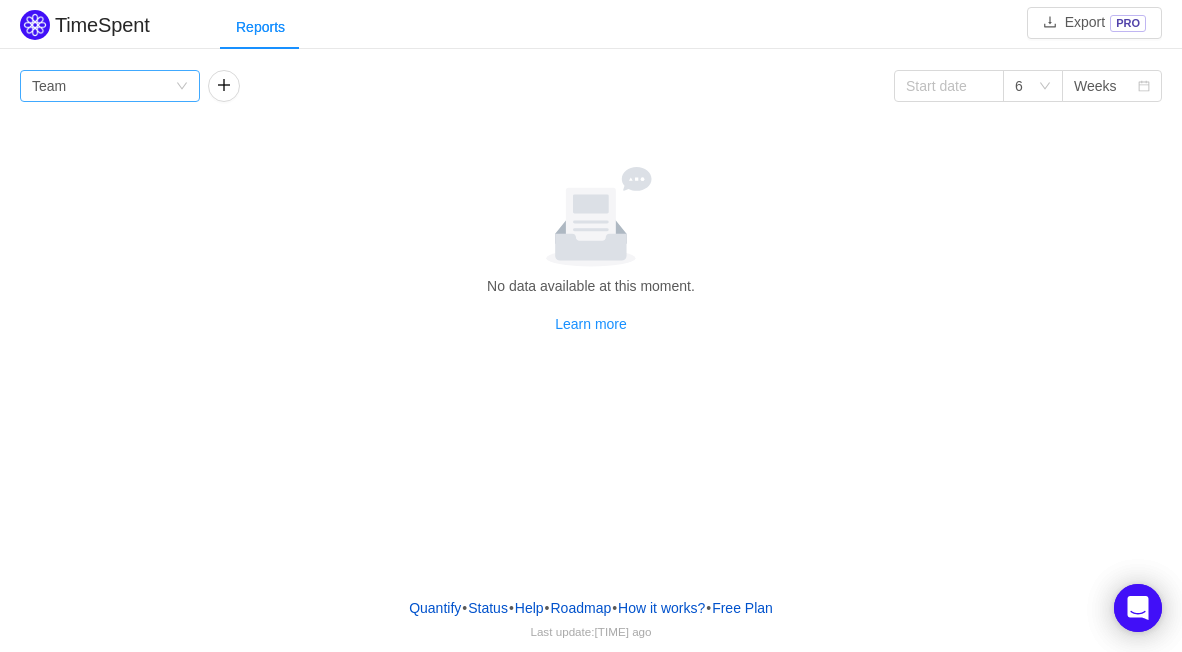 click on "Group by  Team" at bounding box center [103, 86] 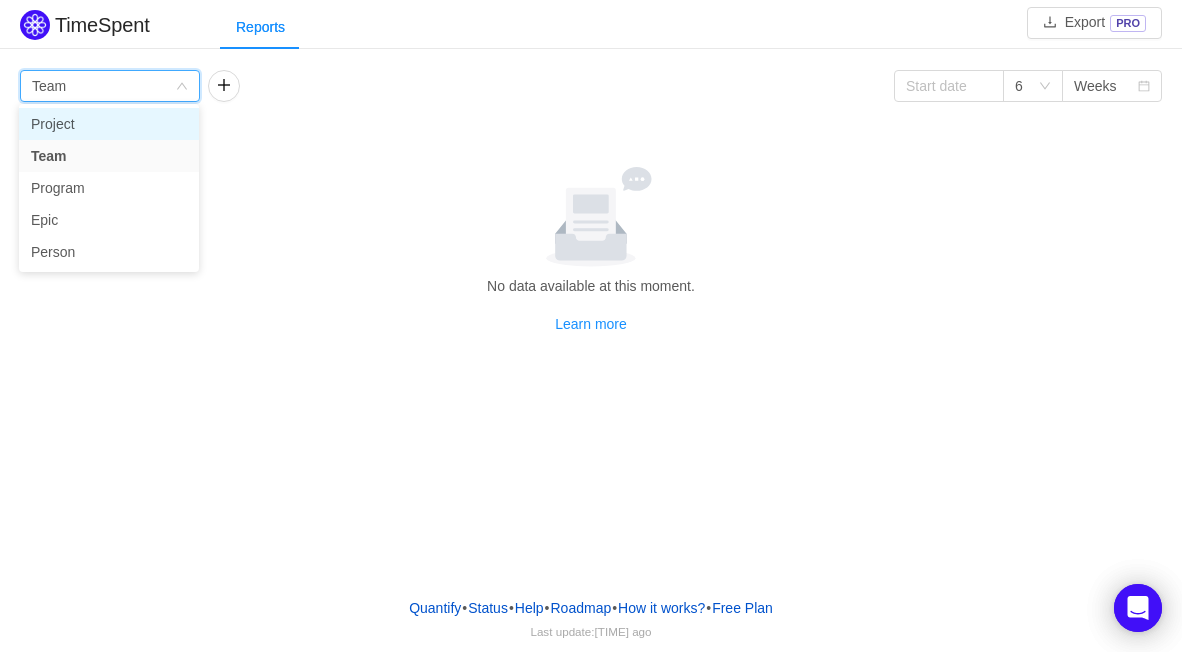 click on "Project" at bounding box center [109, 124] 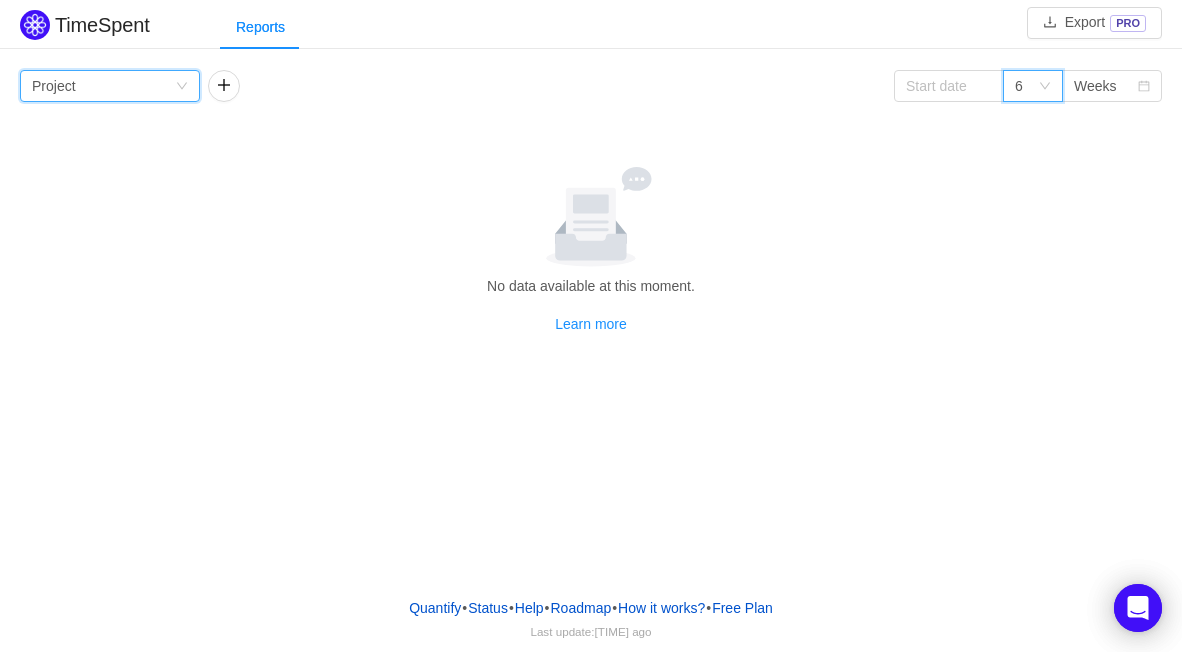 click 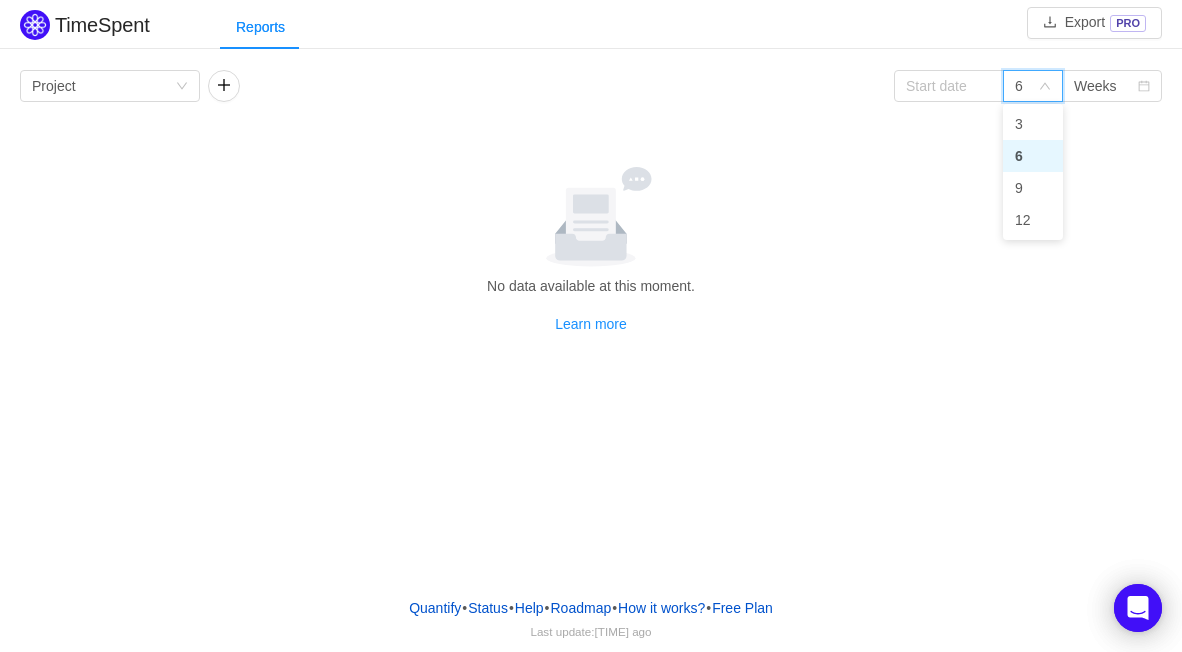click on "6" at bounding box center (1026, 86) 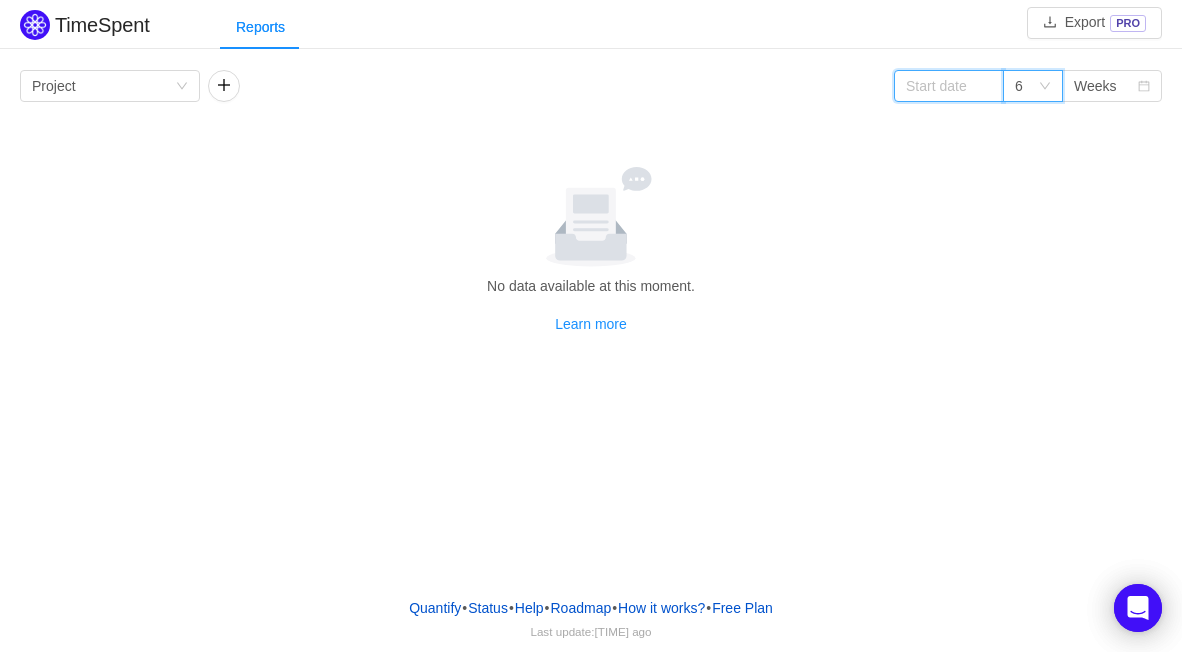 click at bounding box center [949, 86] 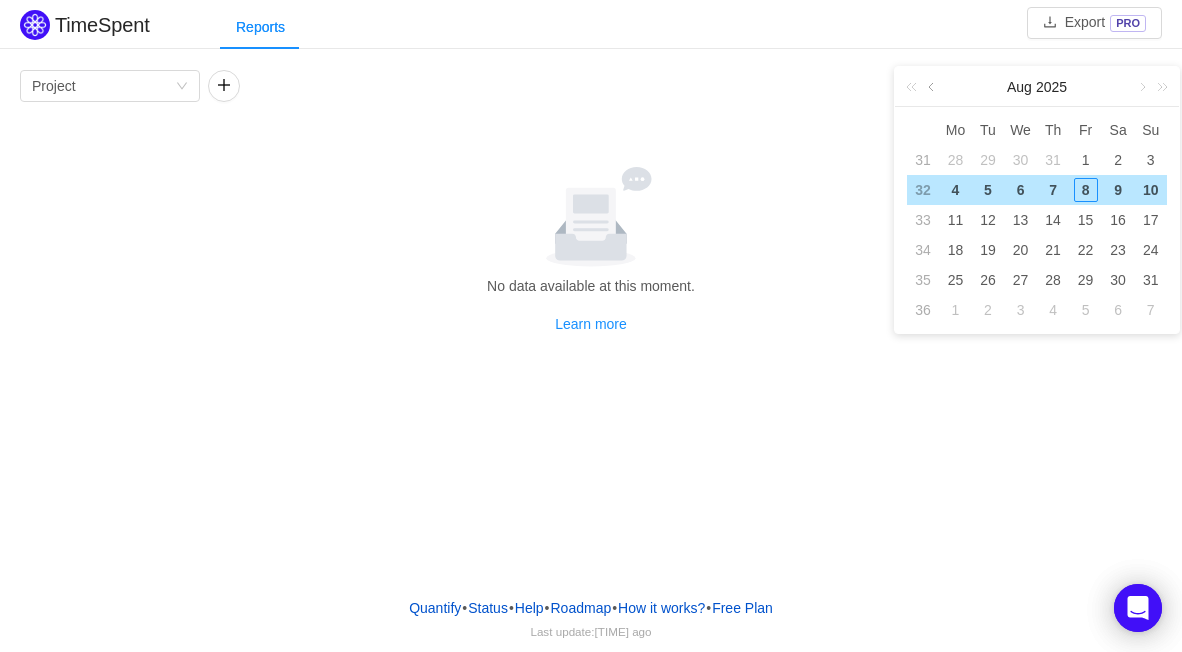 click at bounding box center (933, 87) 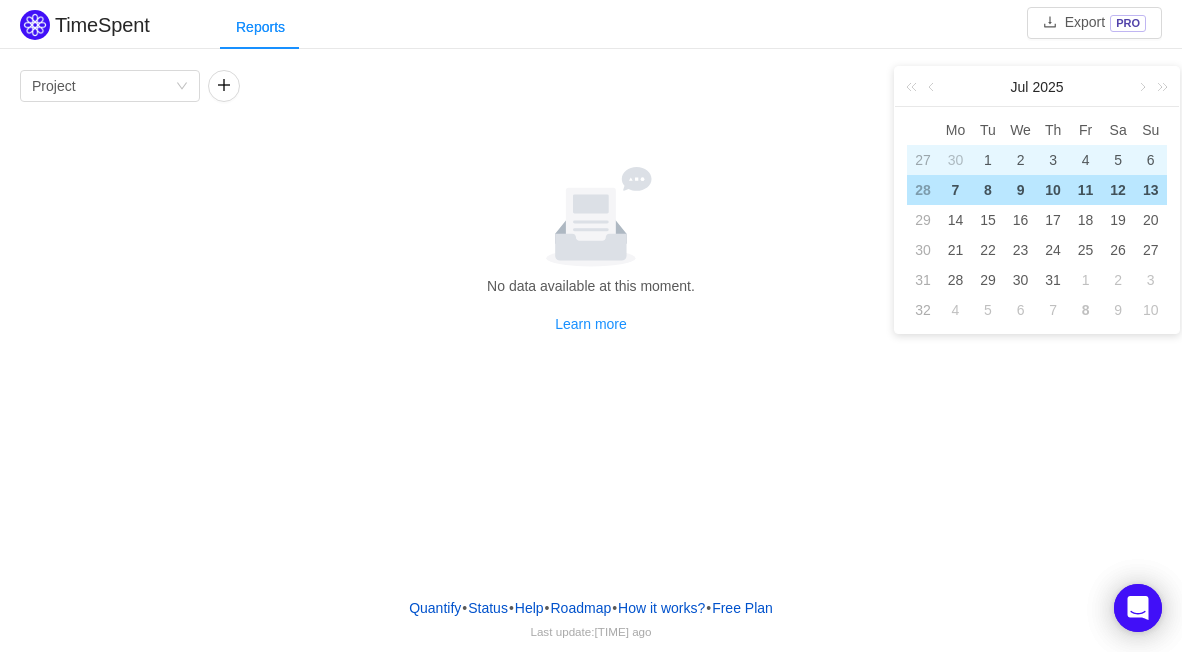 click on "1" at bounding box center (988, 160) 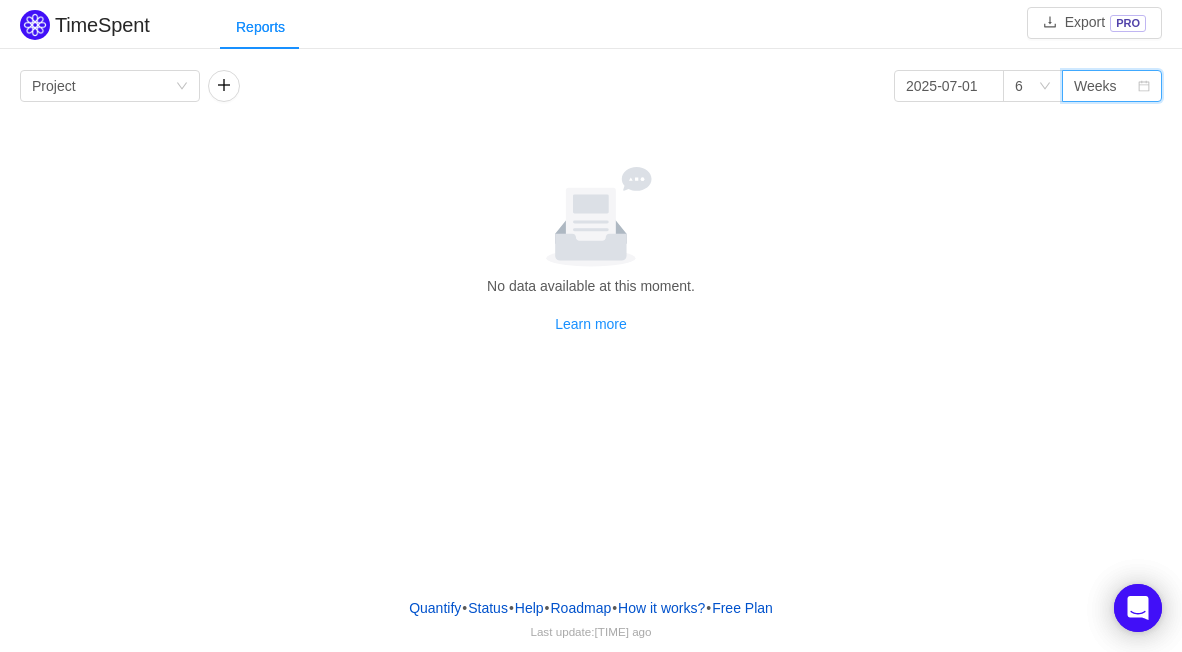 click on "Weeks" at bounding box center [1095, 86] 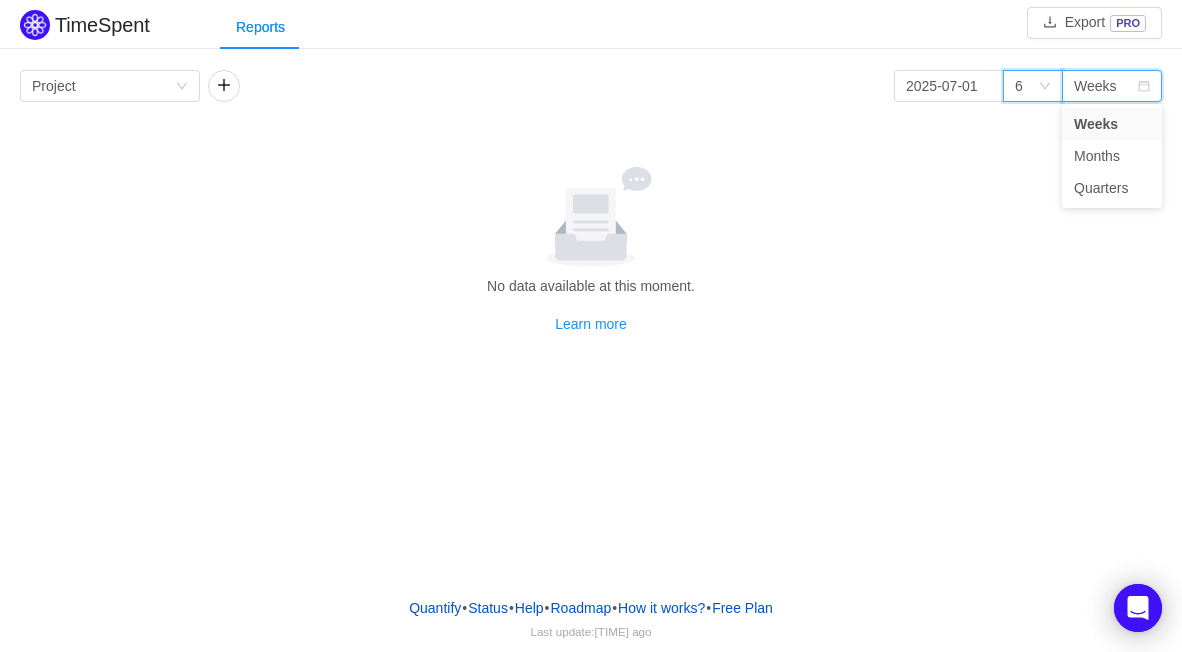 click 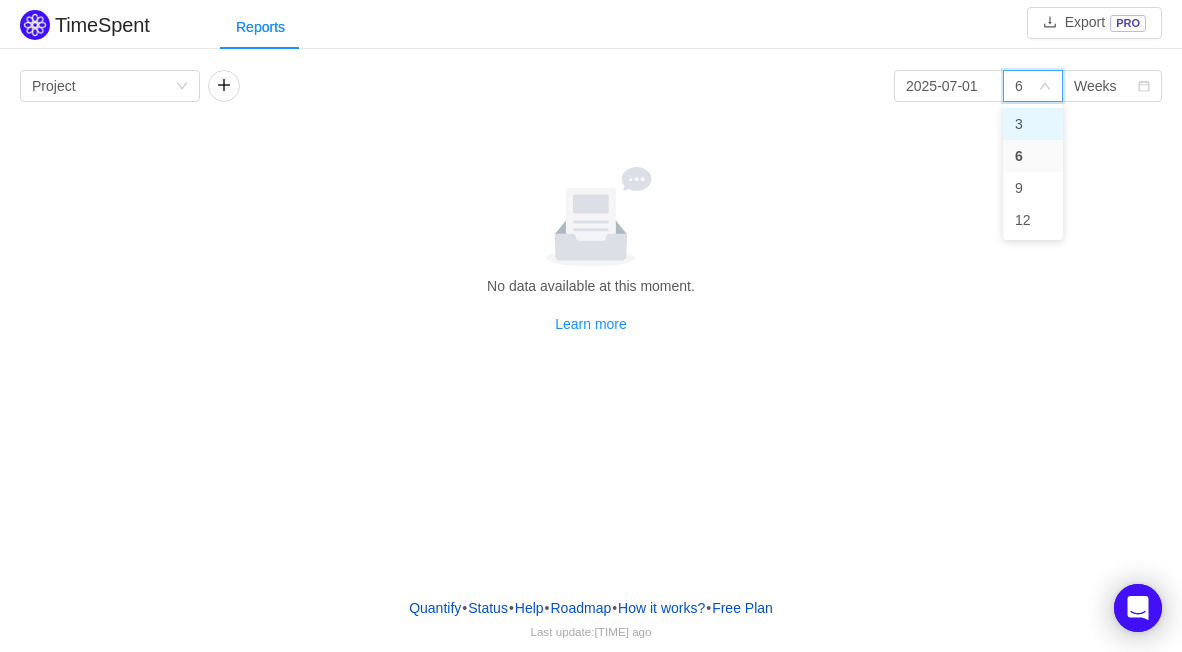 drag, startPoint x: 1040, startPoint y: 129, endPoint x: 1068, endPoint y: 116, distance: 30.870699 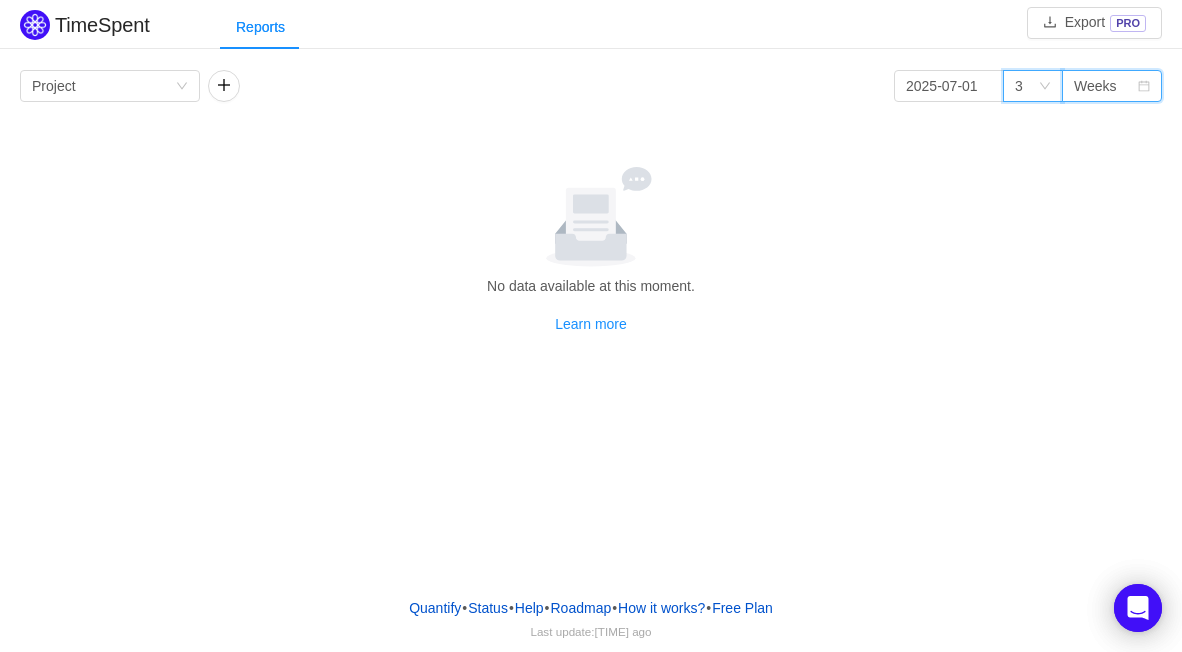 click on "Weeks" at bounding box center (1095, 86) 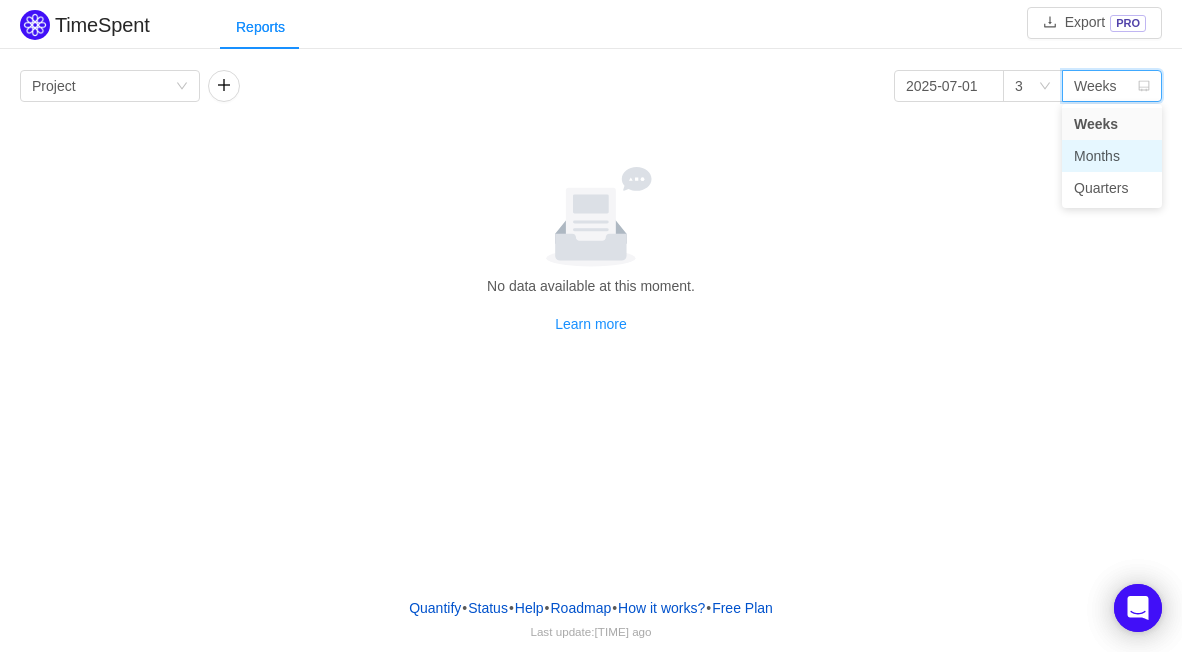click on "Months" at bounding box center [1112, 156] 